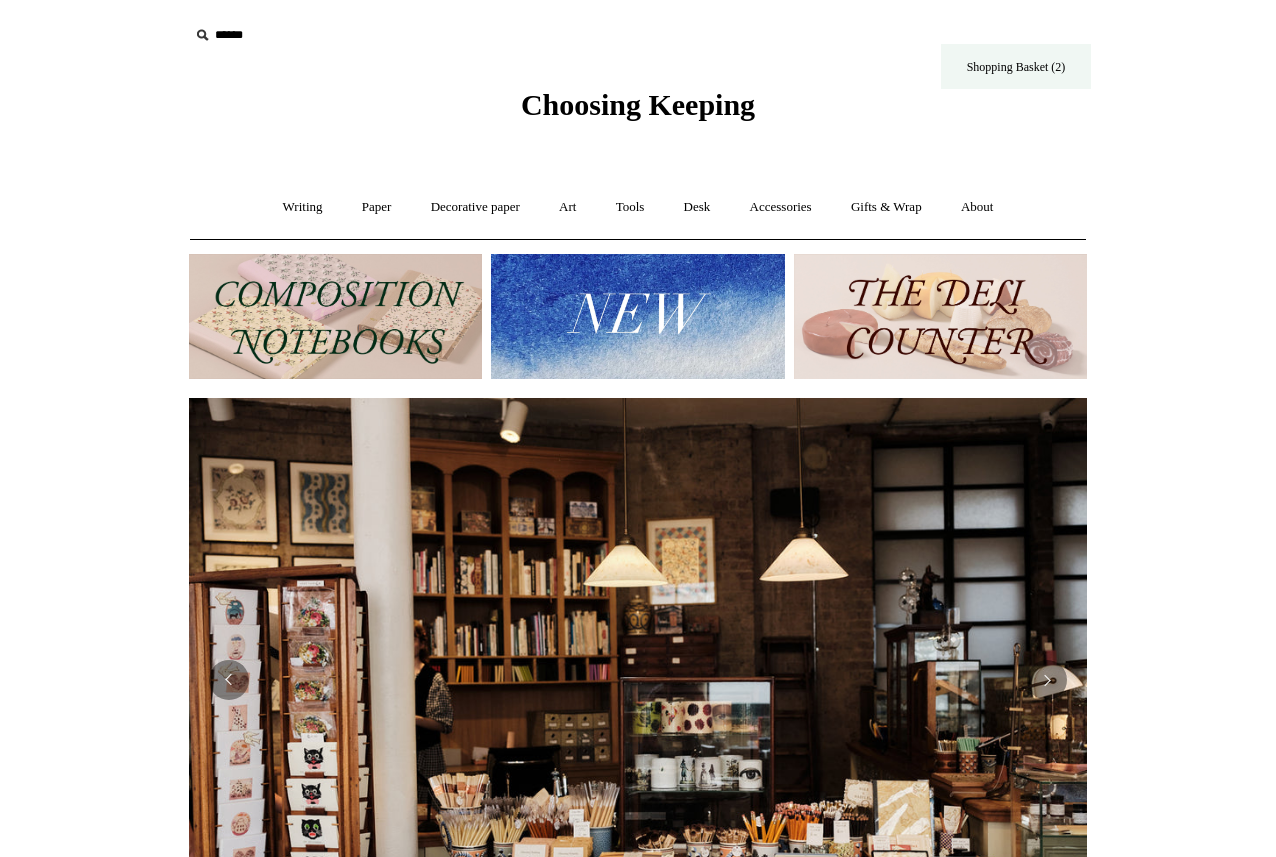 scroll, scrollTop: 0, scrollLeft: 0, axis: both 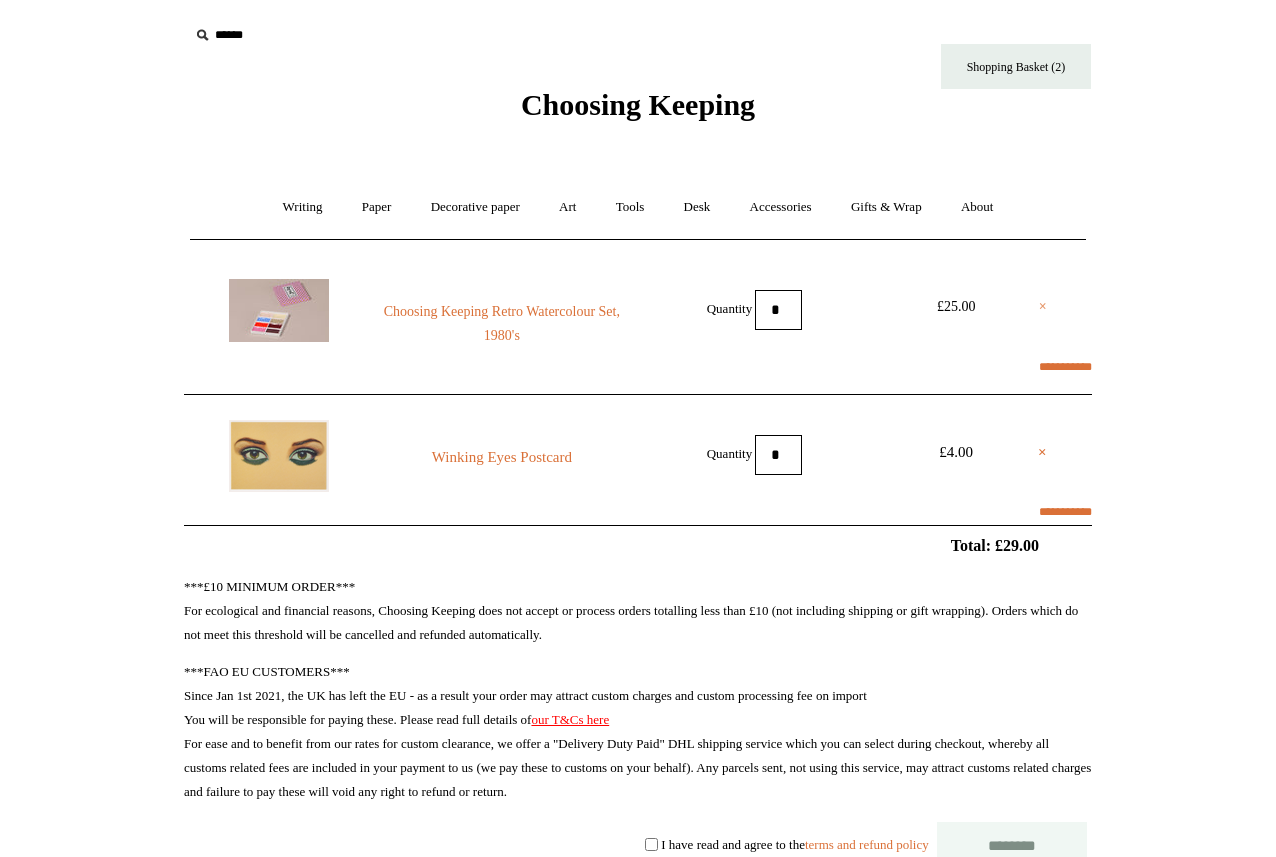 click on "×" at bounding box center [1043, 307] 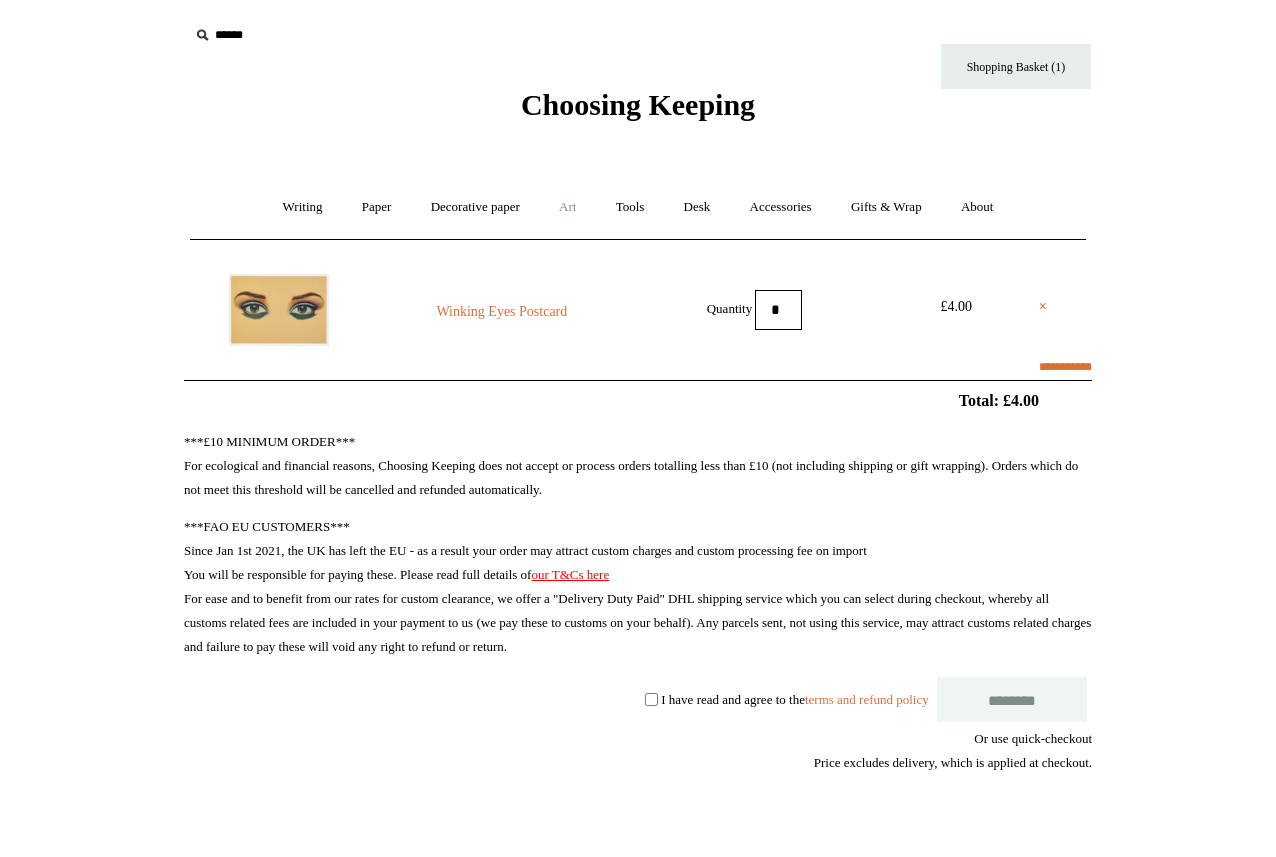 scroll, scrollTop: 0, scrollLeft: 0, axis: both 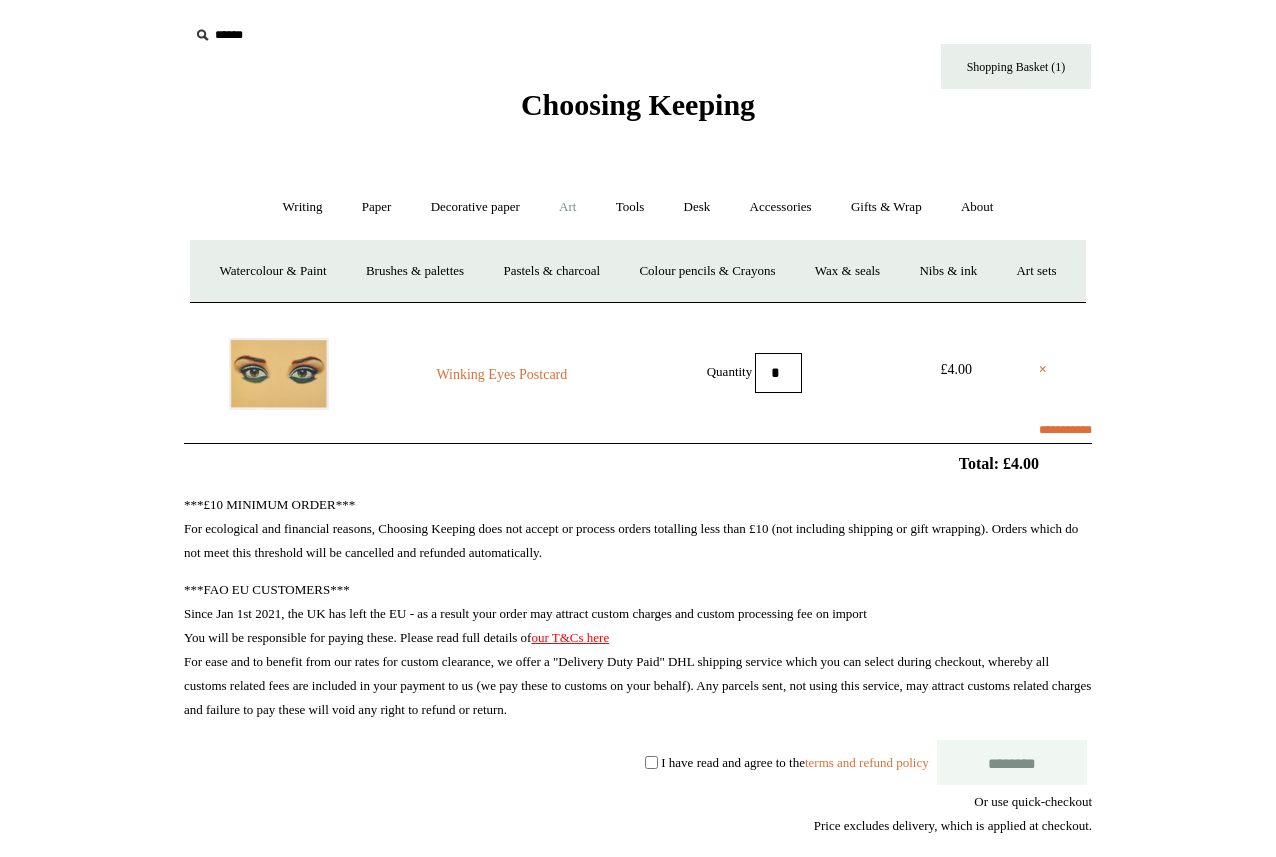 select on "**********" 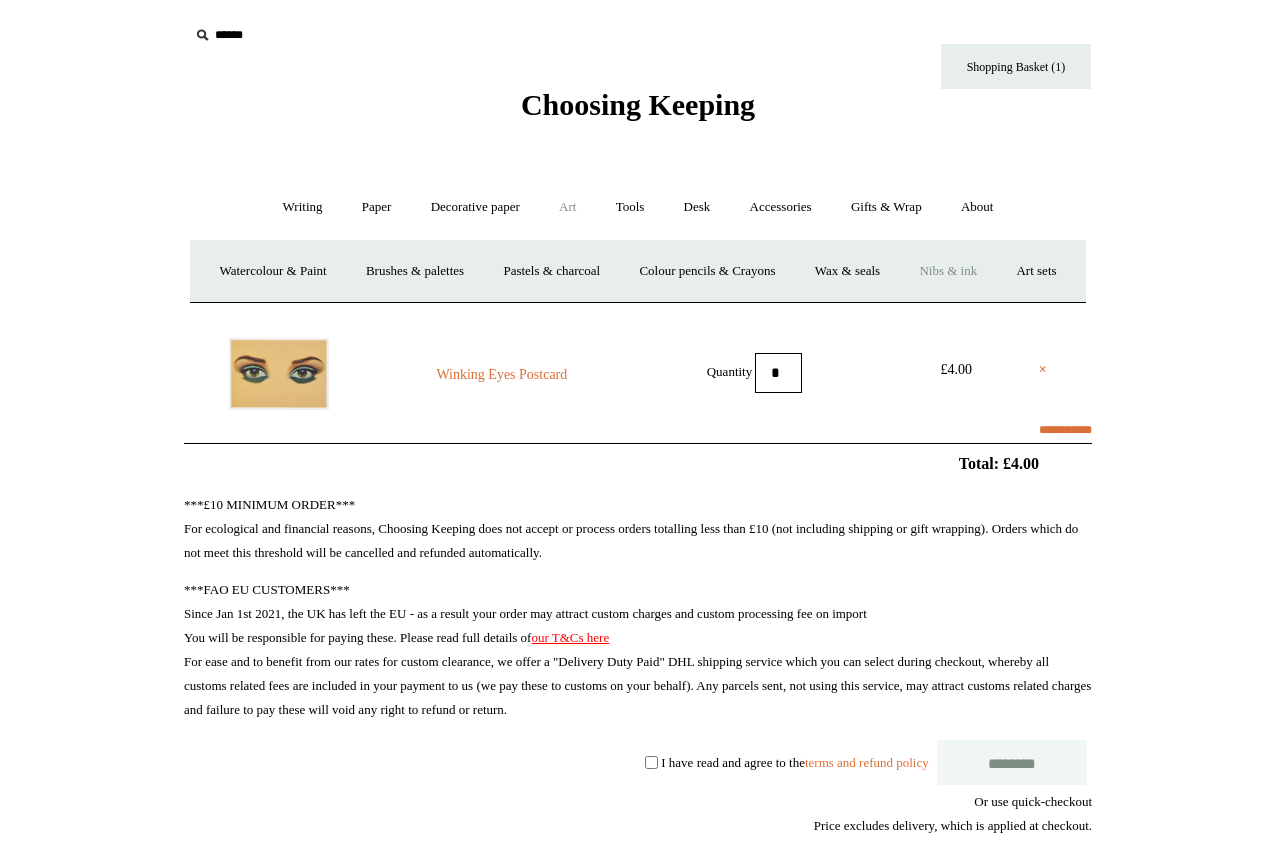 click on "Nibs & ink" at bounding box center [948, 271] 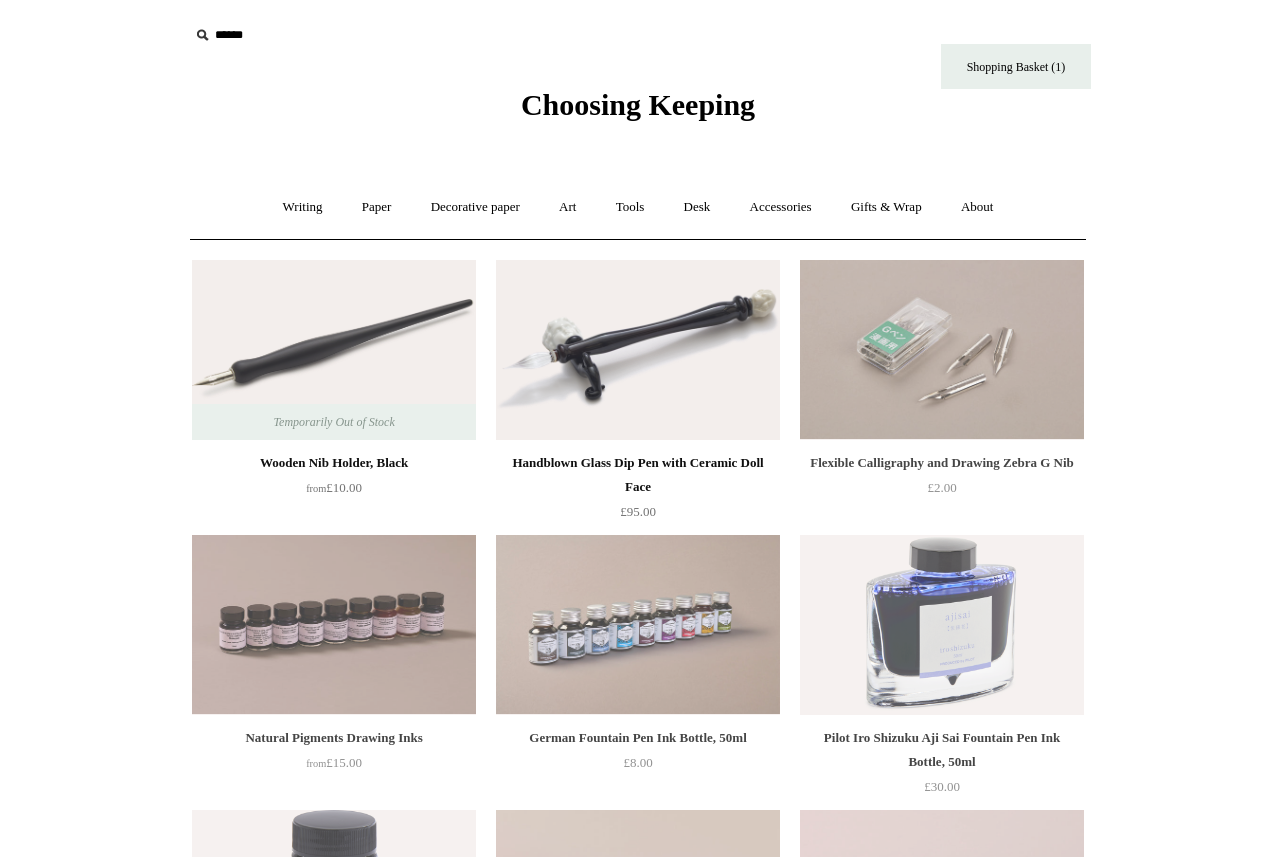 scroll, scrollTop: 0, scrollLeft: 0, axis: both 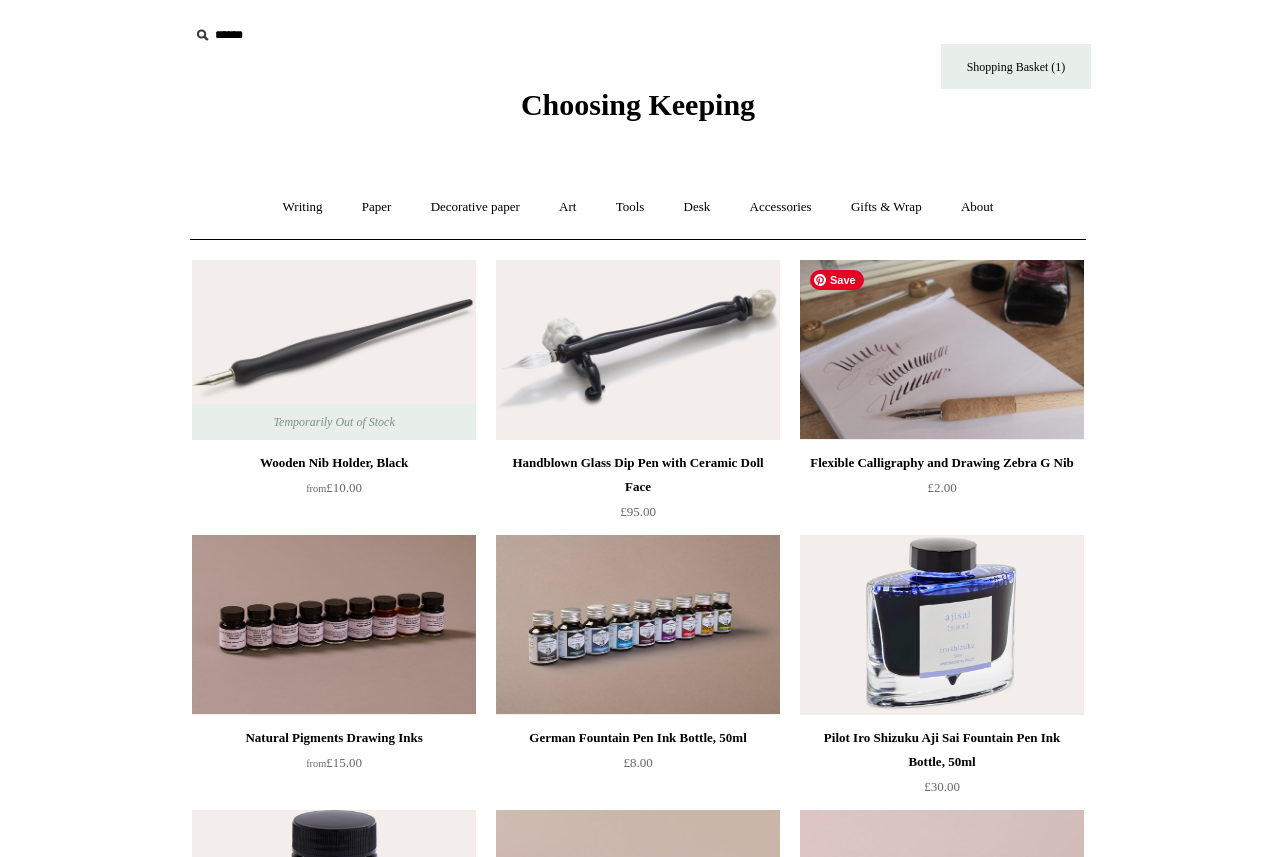 click at bounding box center (942, 350) 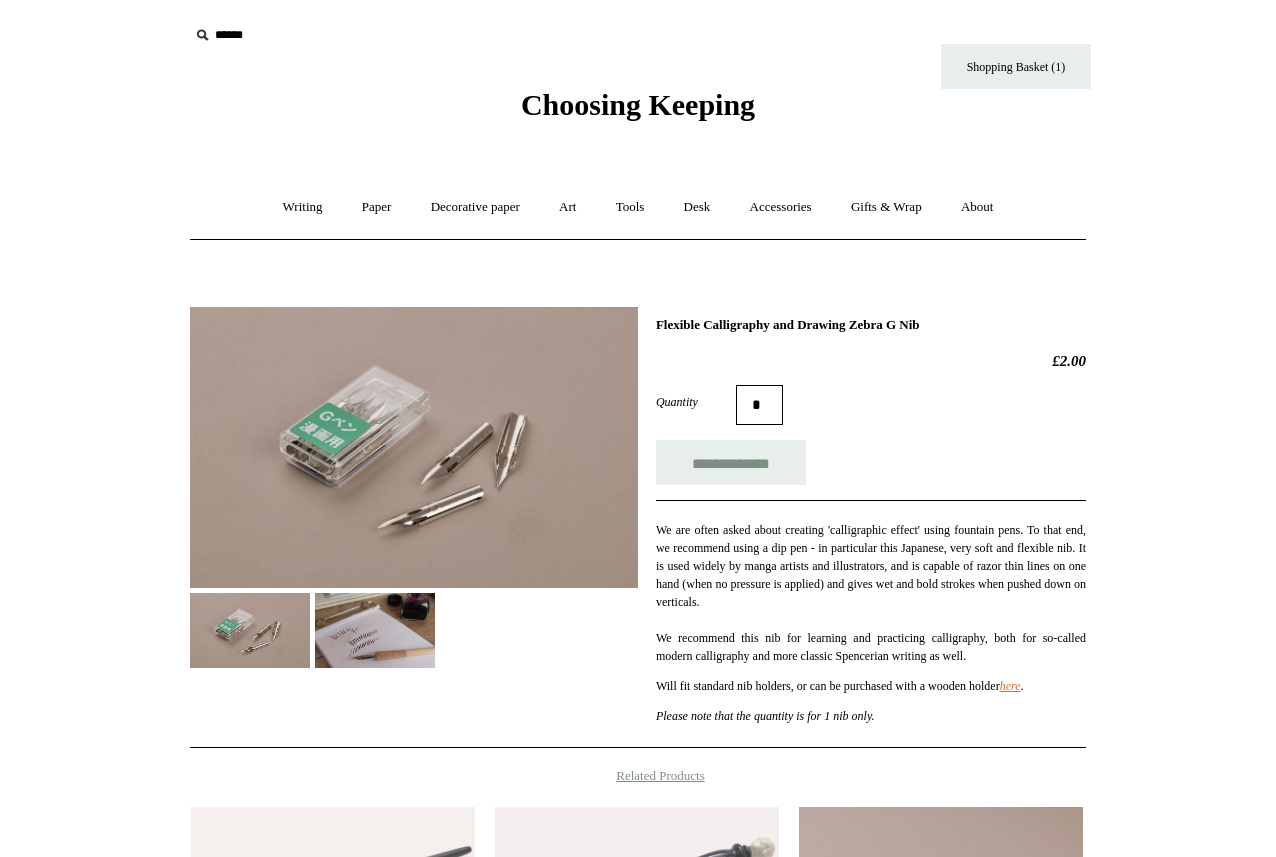 scroll, scrollTop: 0, scrollLeft: 0, axis: both 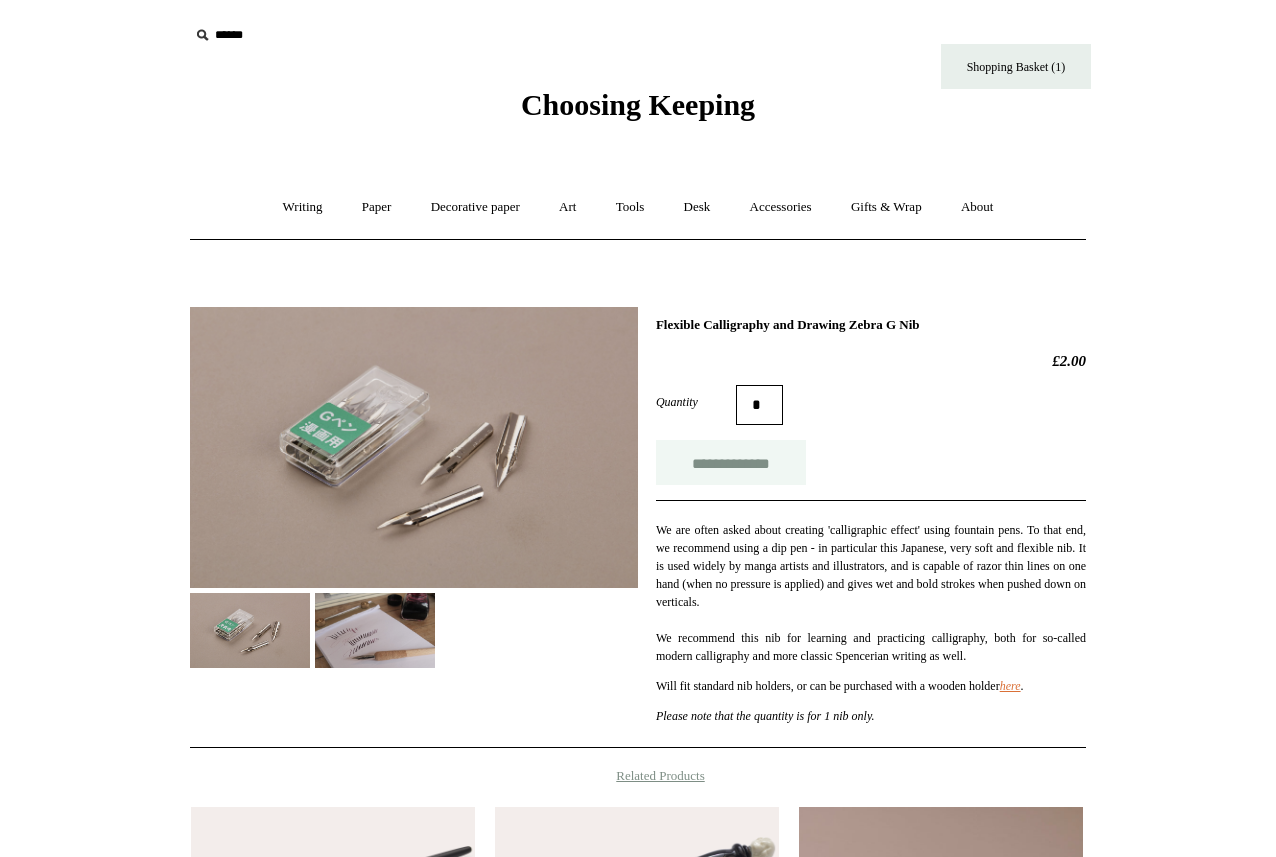click on "**********" at bounding box center [731, 462] 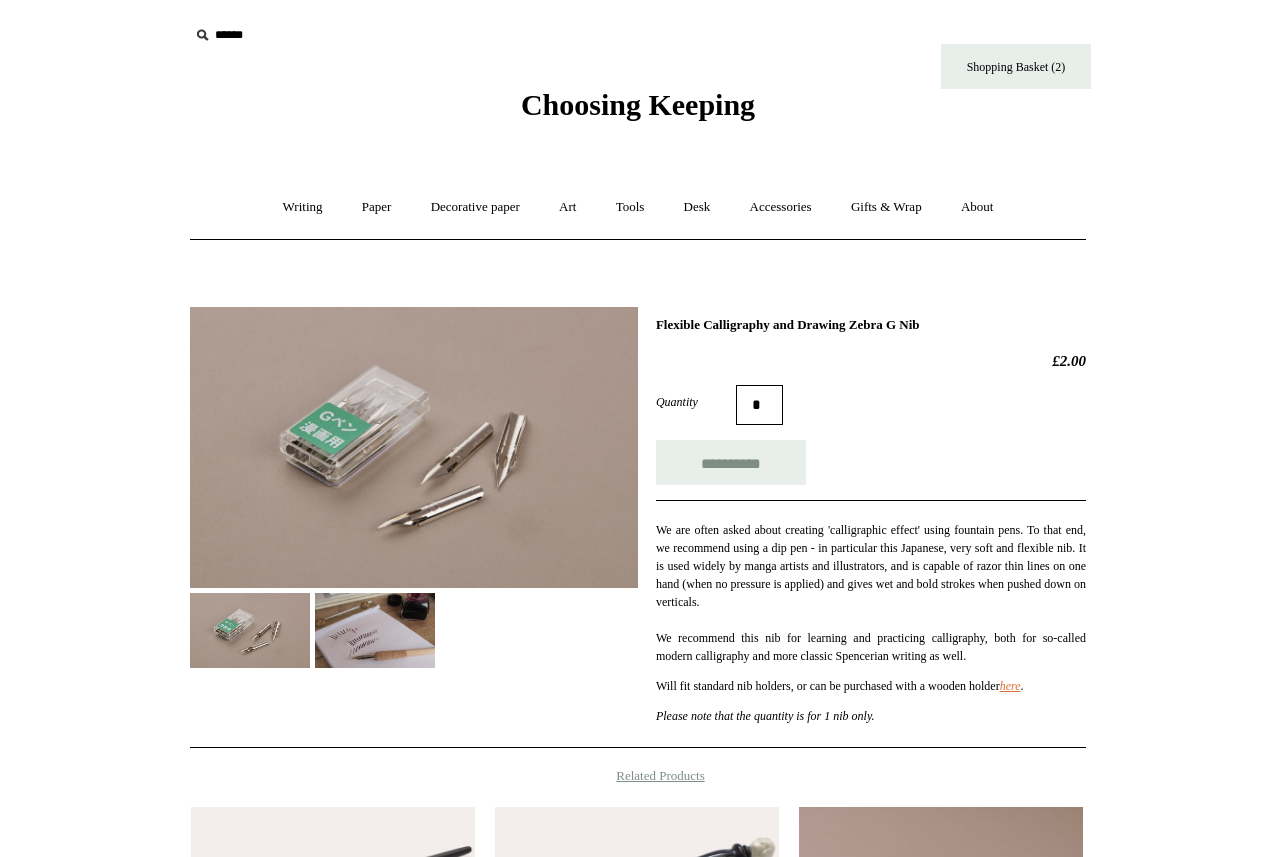type on "**********" 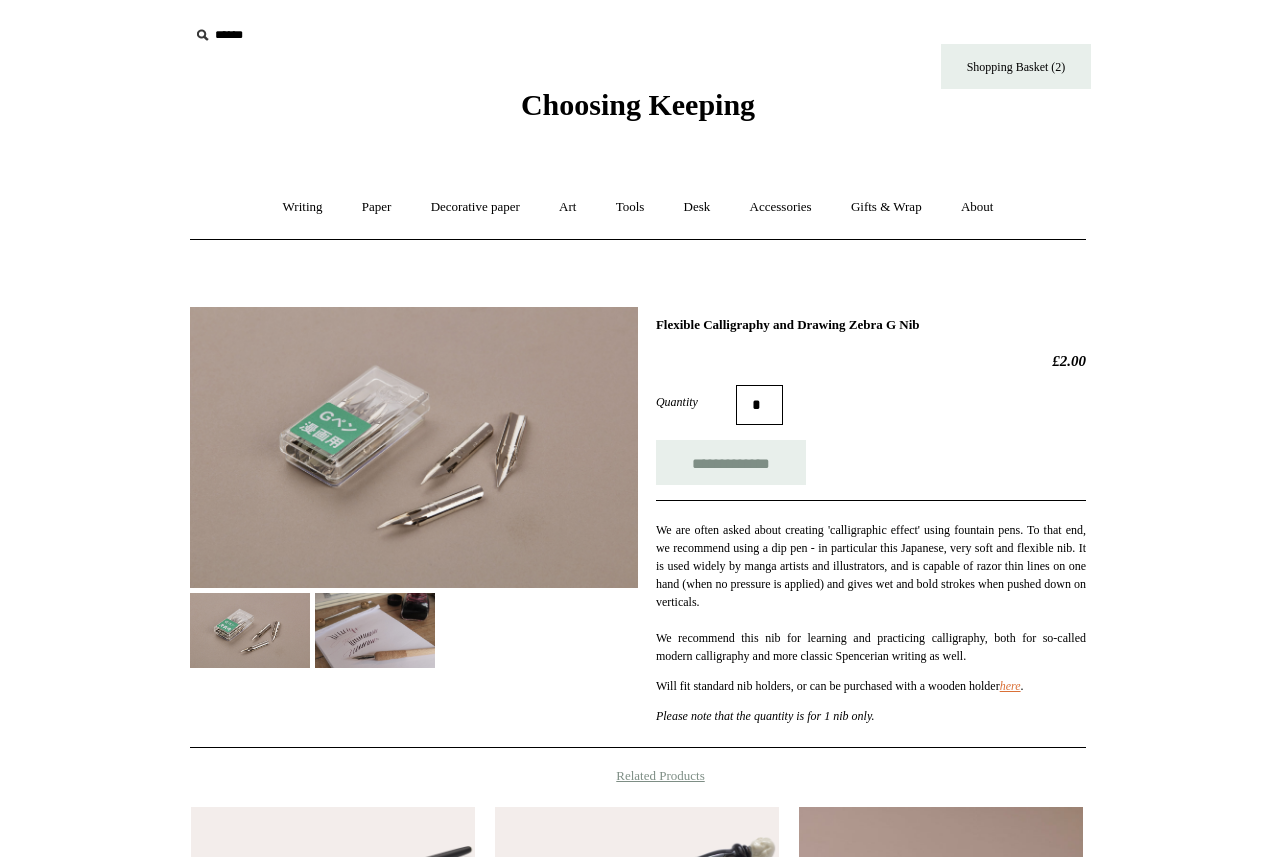 click at bounding box center [375, 630] 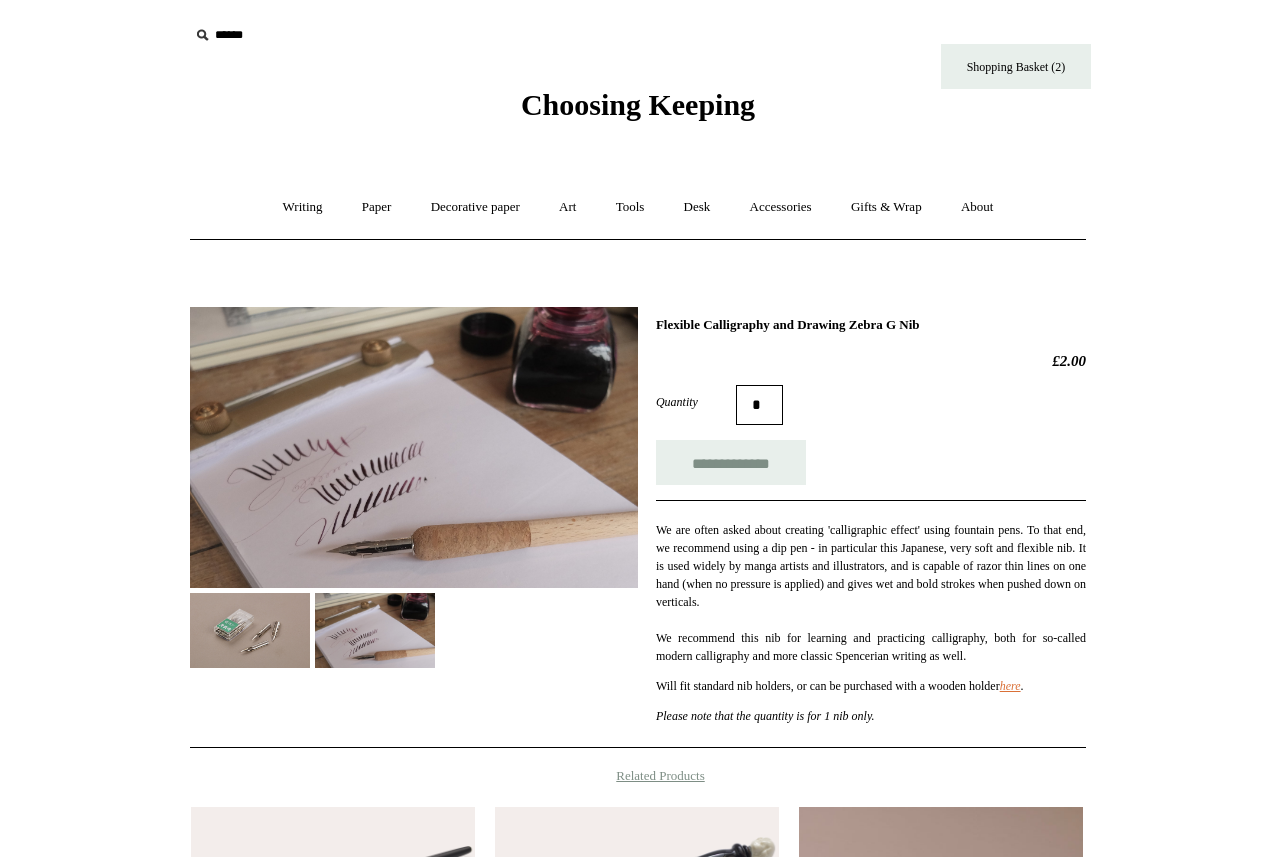 click at bounding box center [250, 630] 